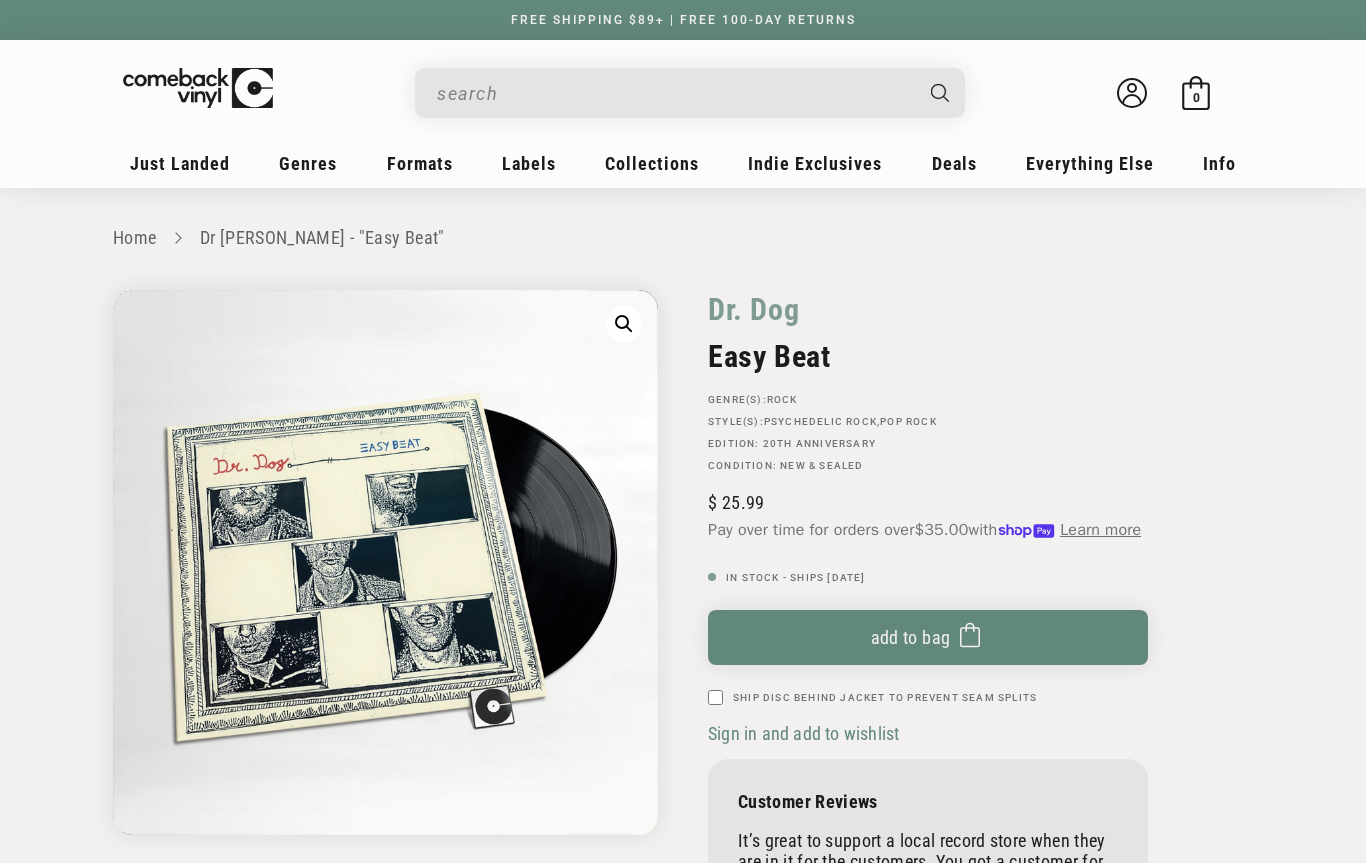 scroll, scrollTop: 0, scrollLeft: 0, axis: both 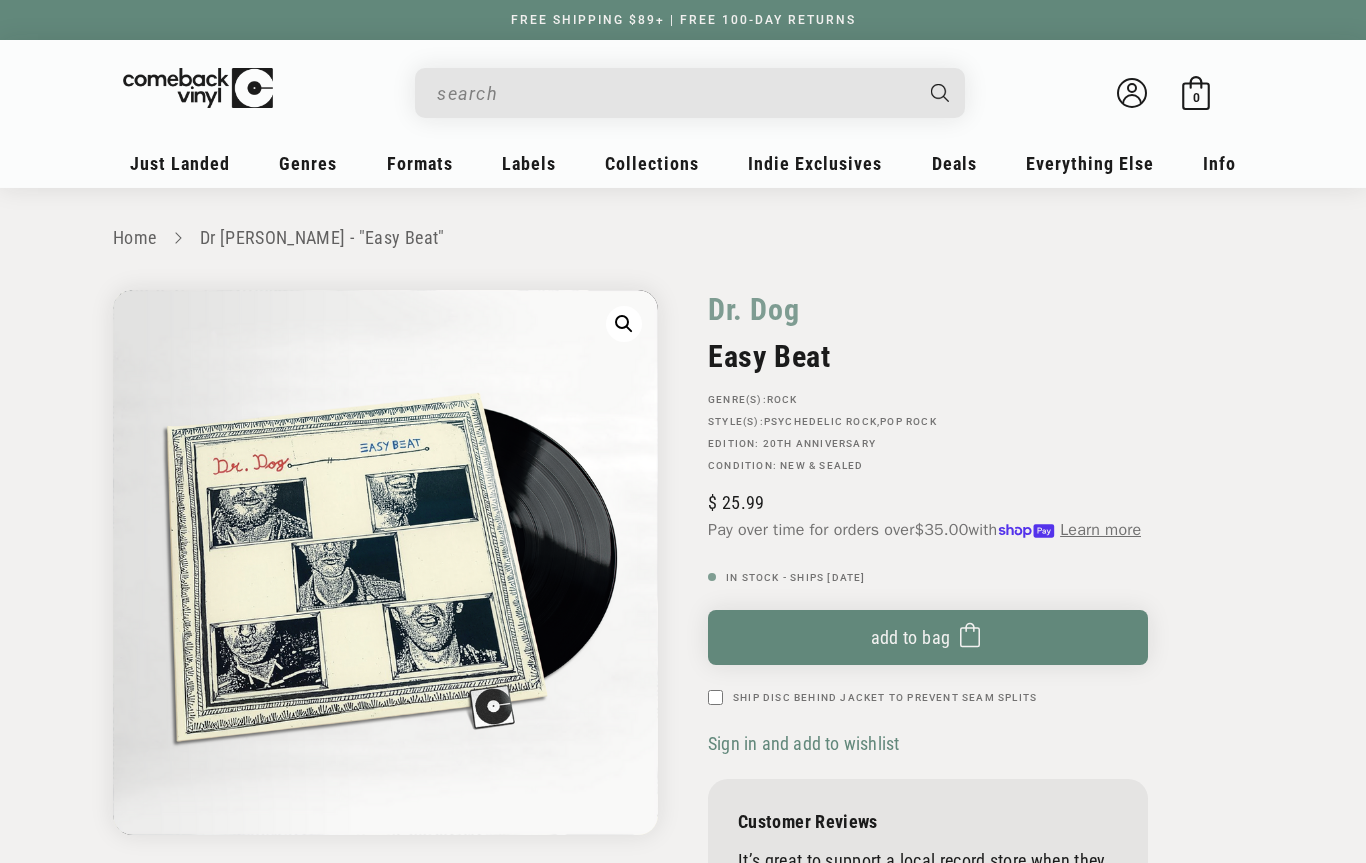 click 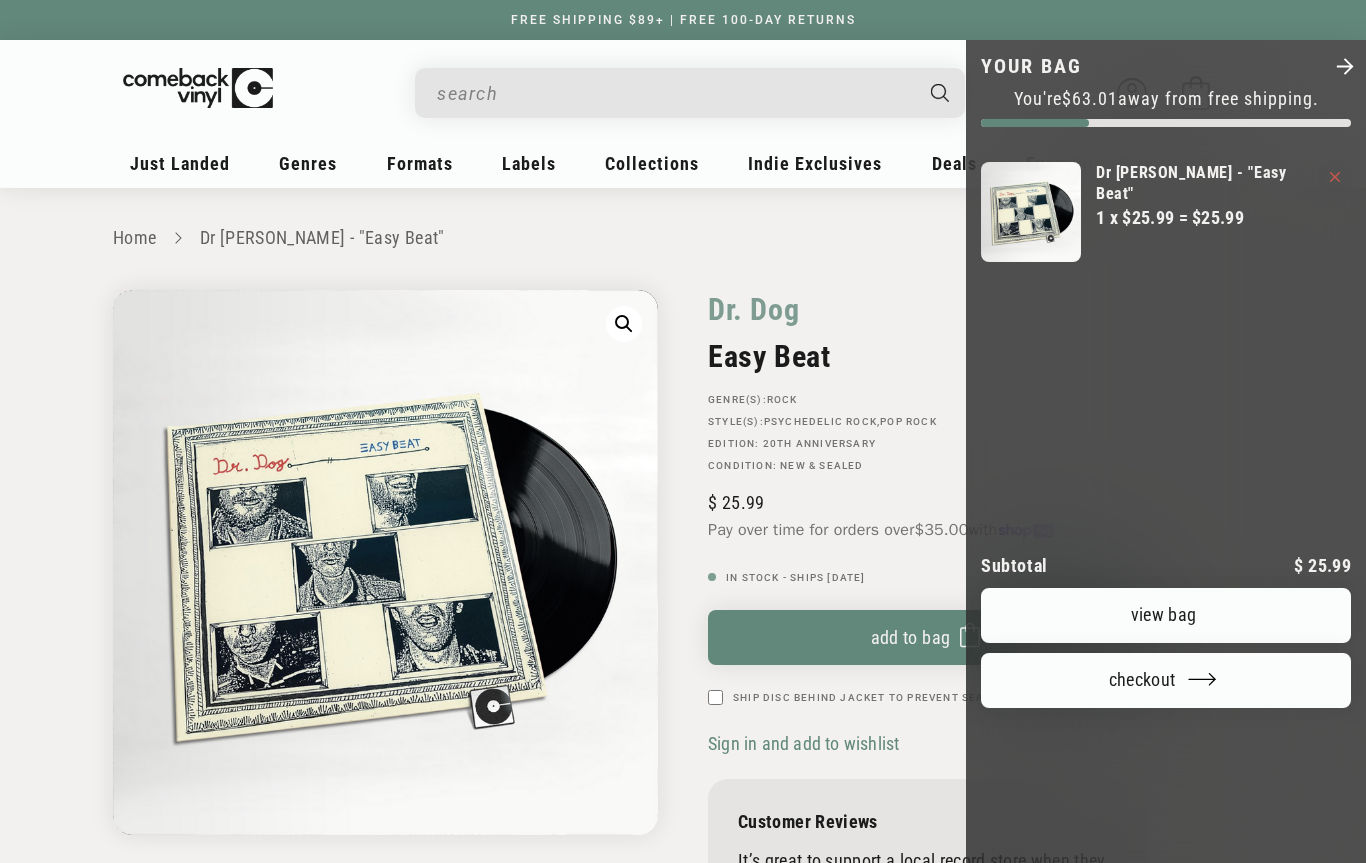 click 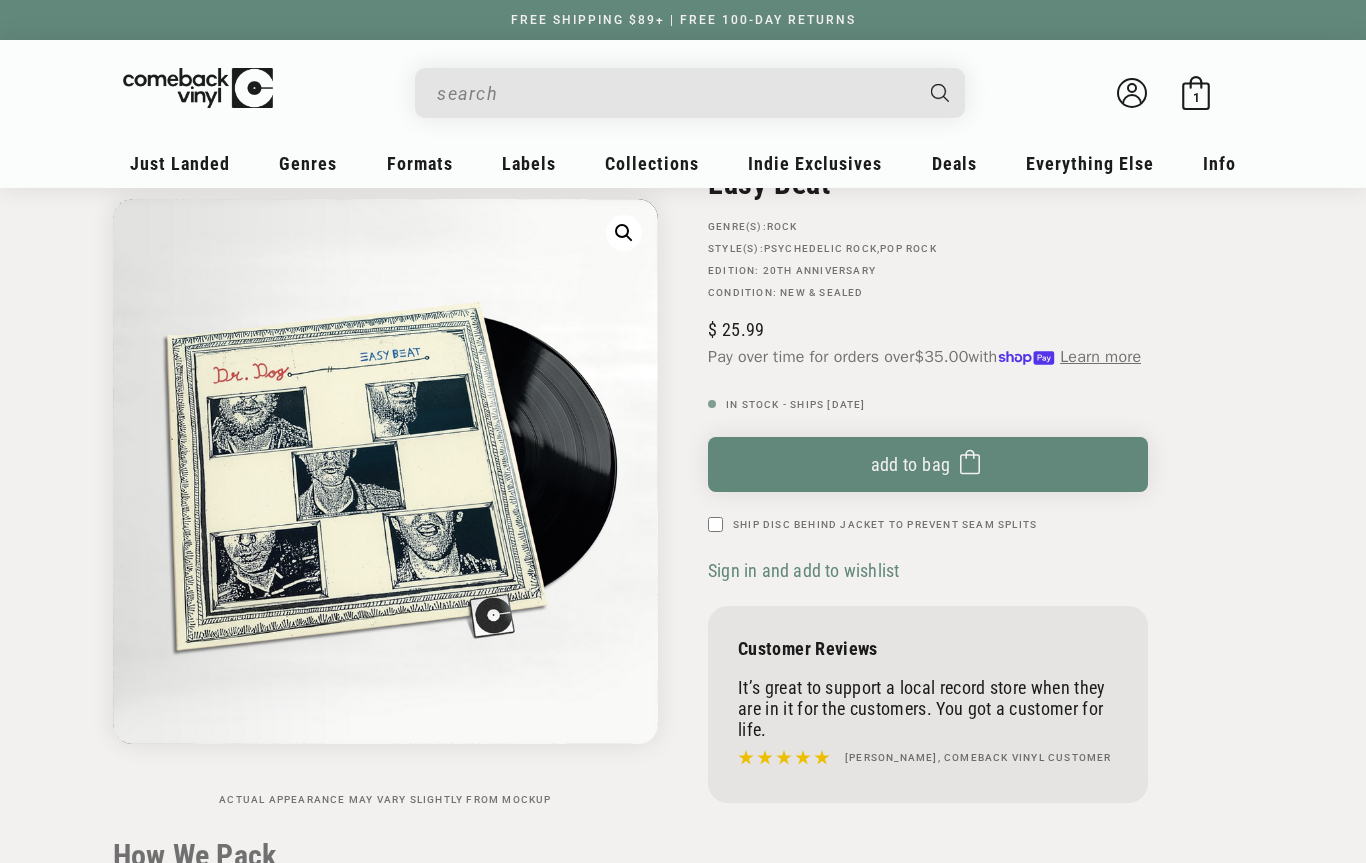 scroll, scrollTop: 188, scrollLeft: 0, axis: vertical 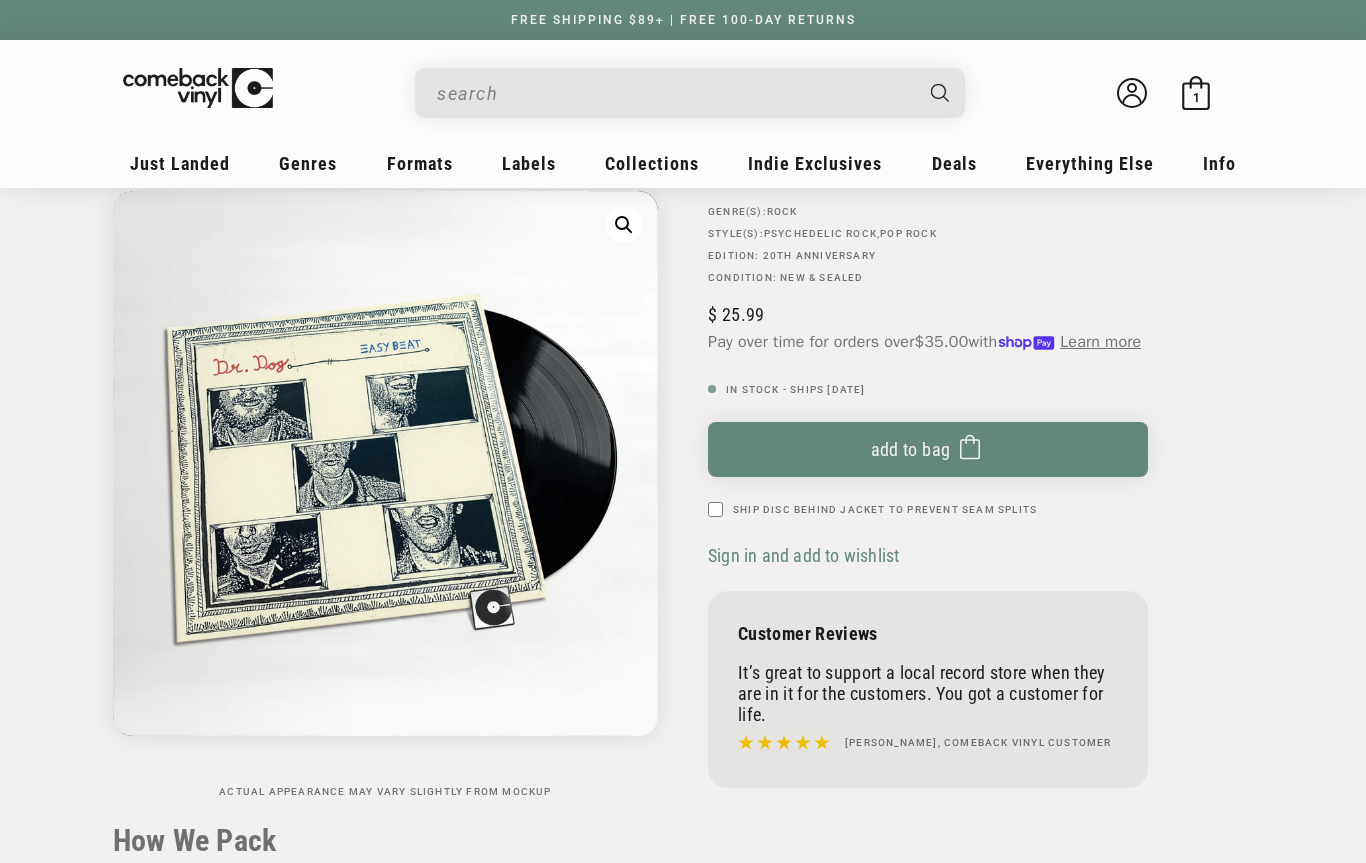 click on "Recent Restocks" at bounding box center (267, 292) 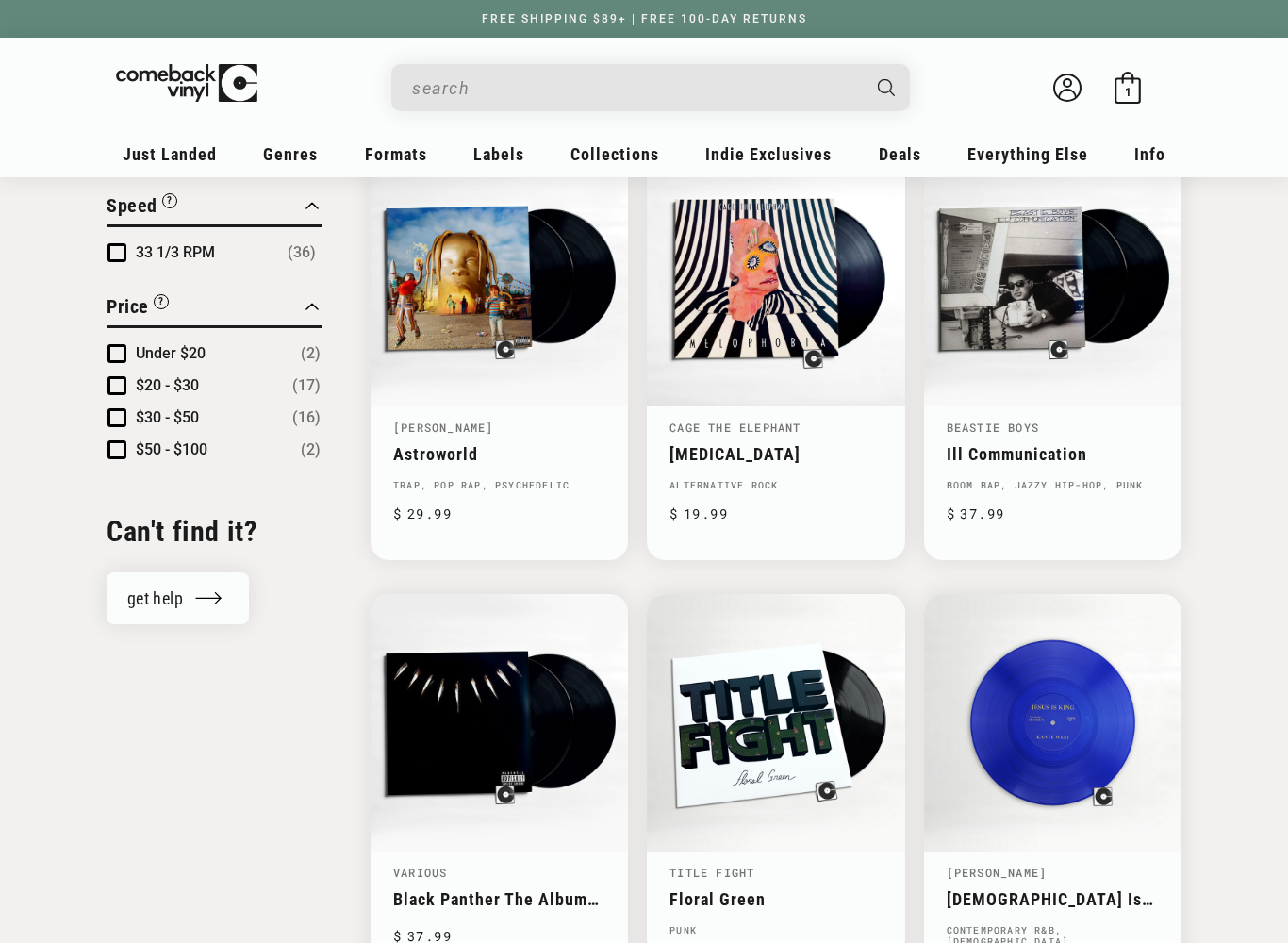 scroll, scrollTop: 1606, scrollLeft: 0, axis: vertical 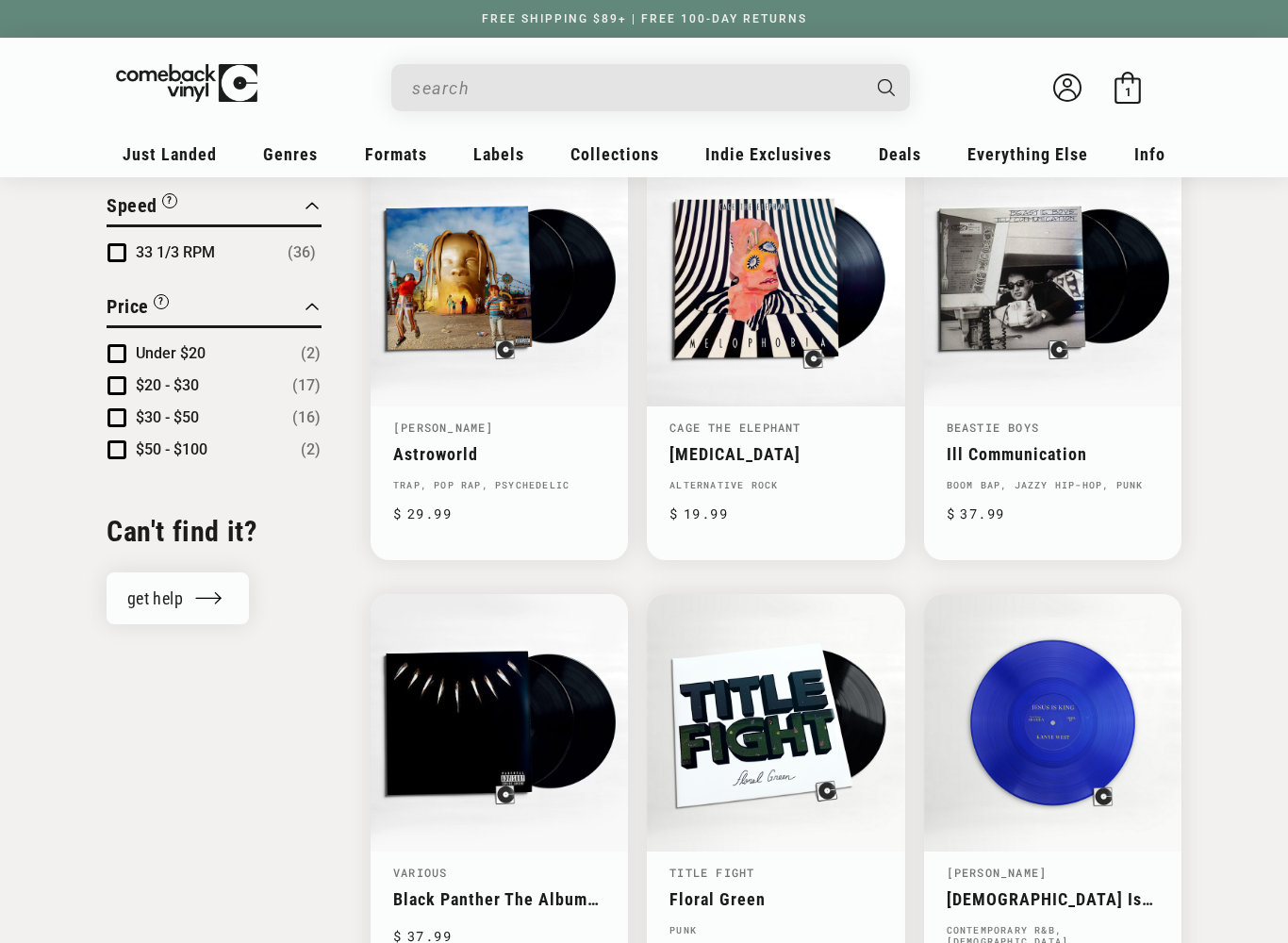 click on "Ill Communication" at bounding box center (1052, 454) 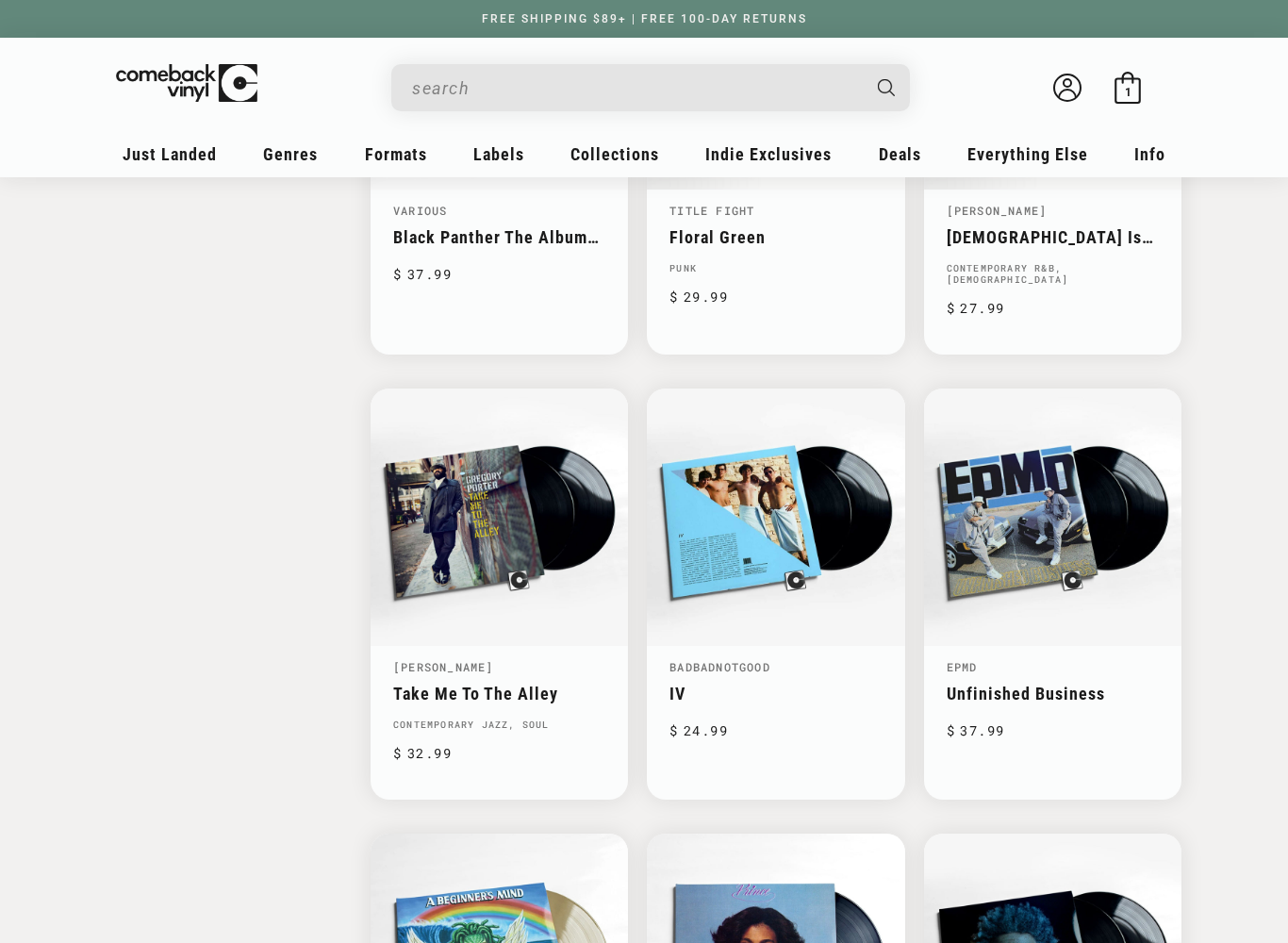 scroll, scrollTop: 2268, scrollLeft: 0, axis: vertical 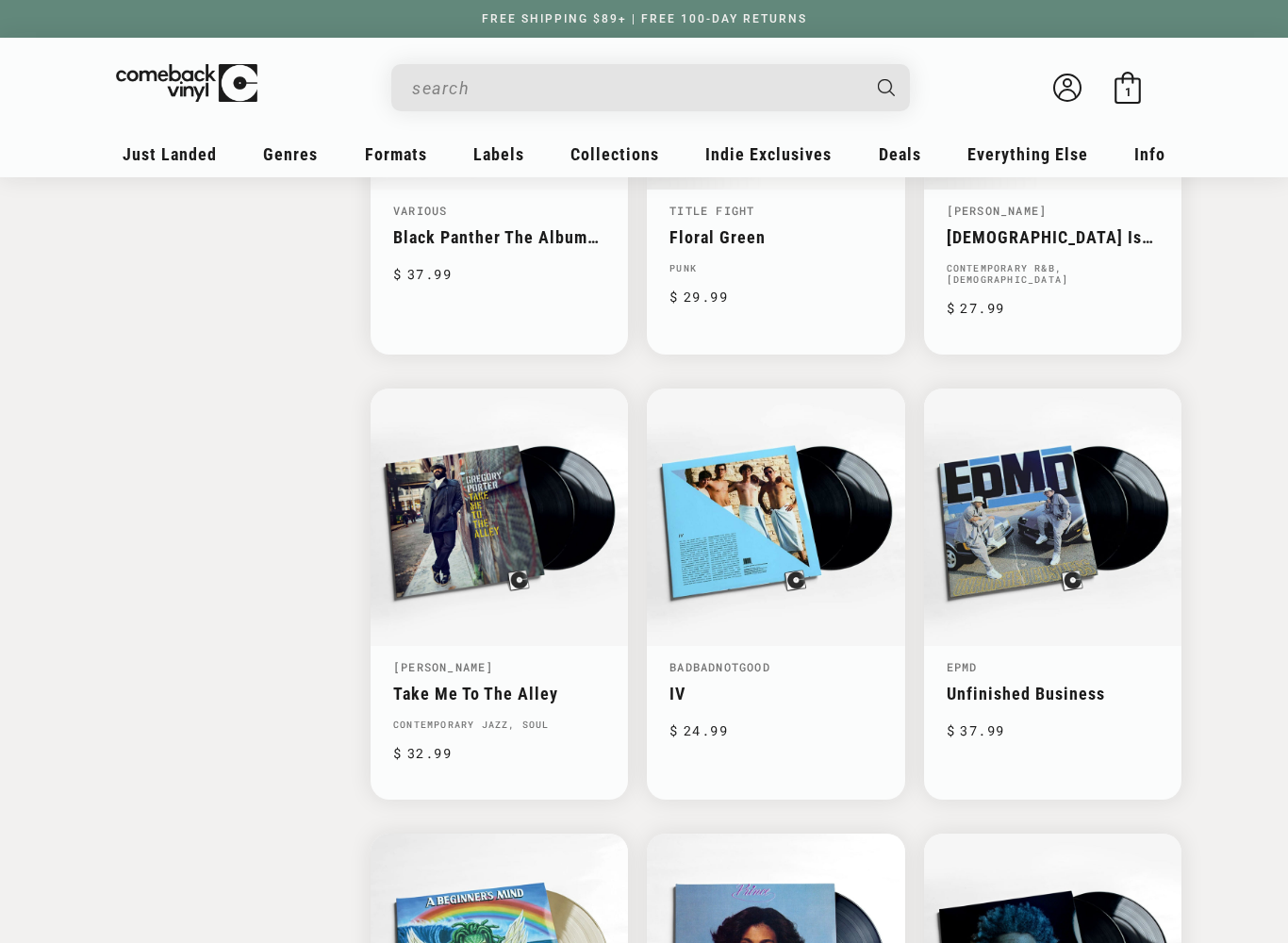 click on "Unfinished Business" at bounding box center [1052, 693] 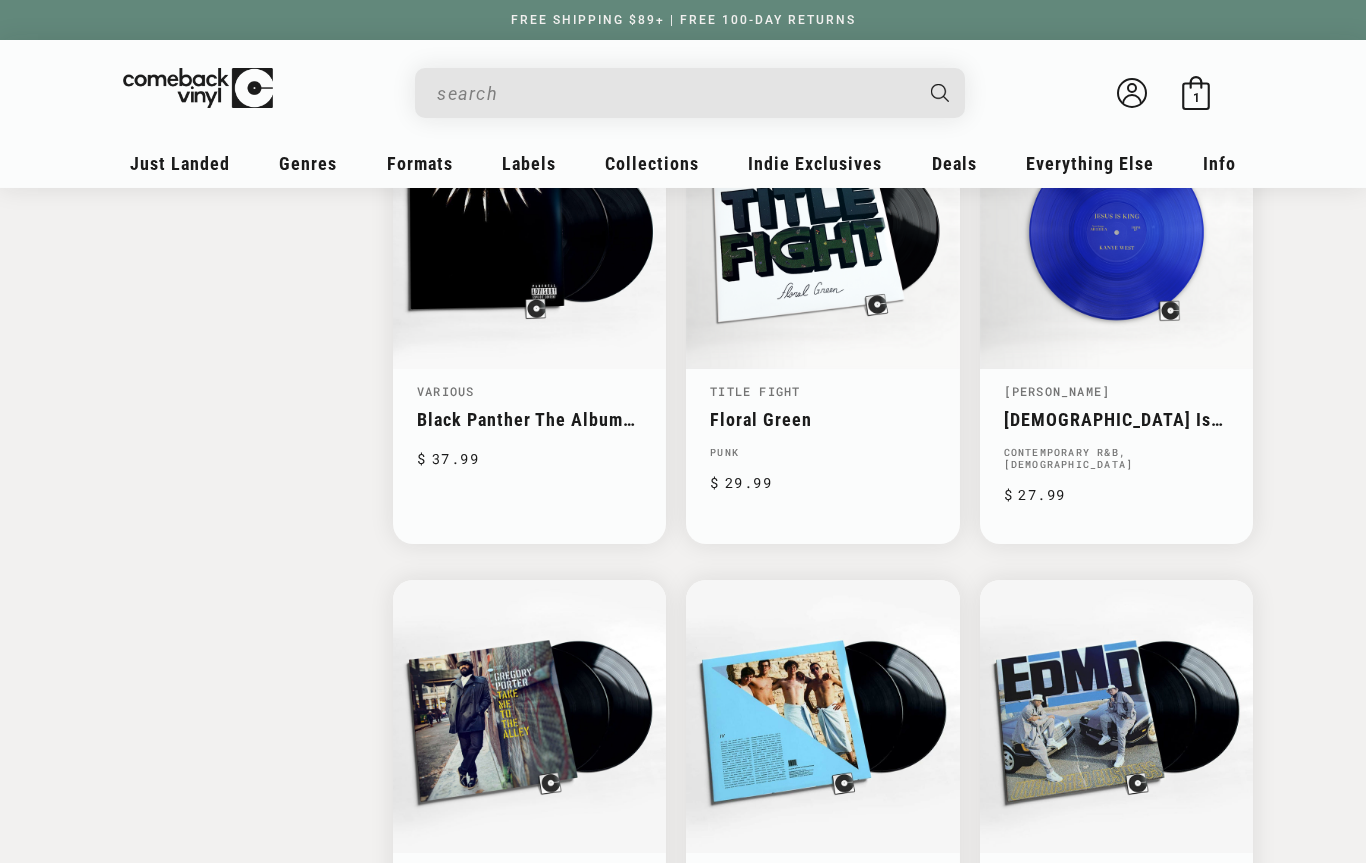 scroll, scrollTop: 2180, scrollLeft: 0, axis: vertical 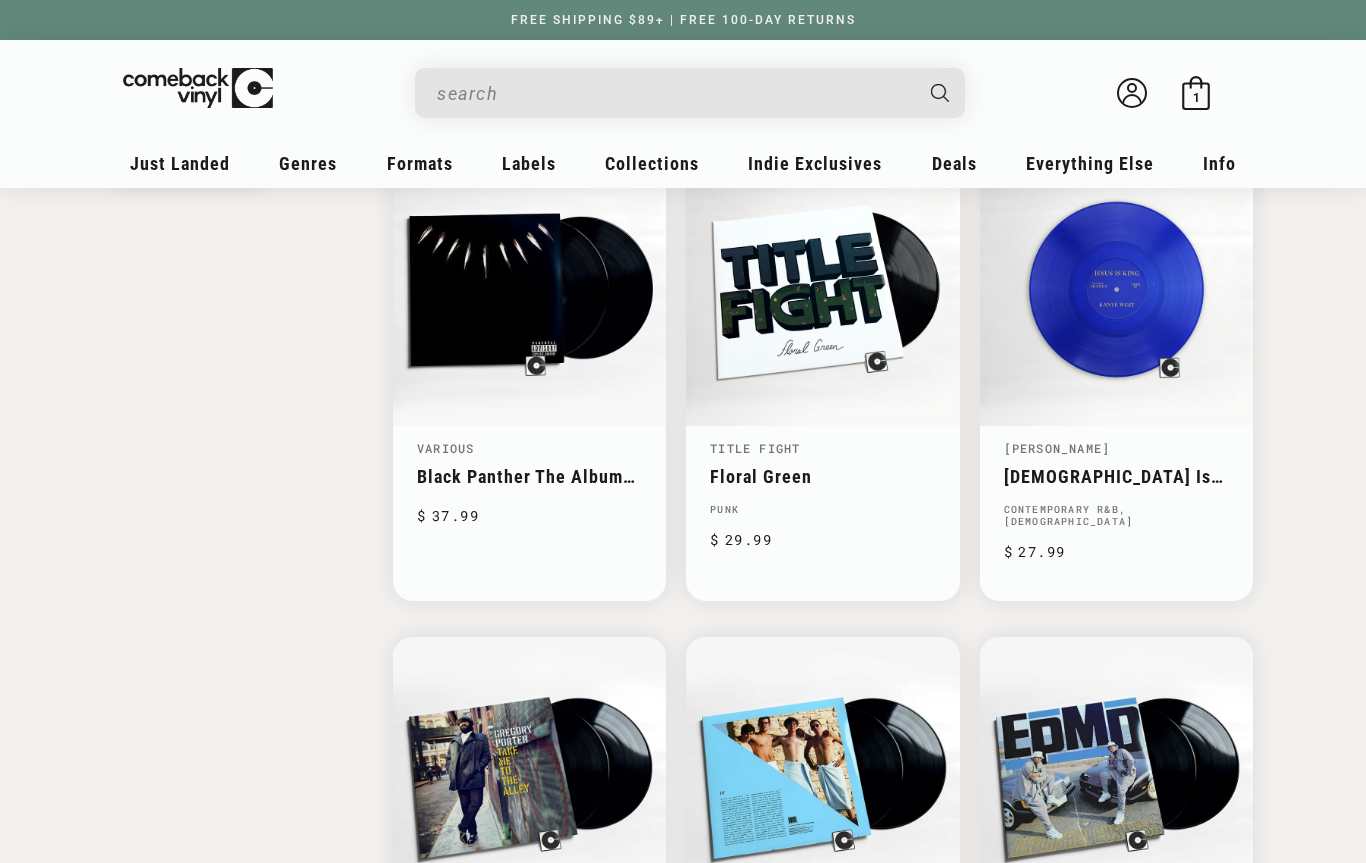click on "Title Fight" at bounding box center [755, 448] 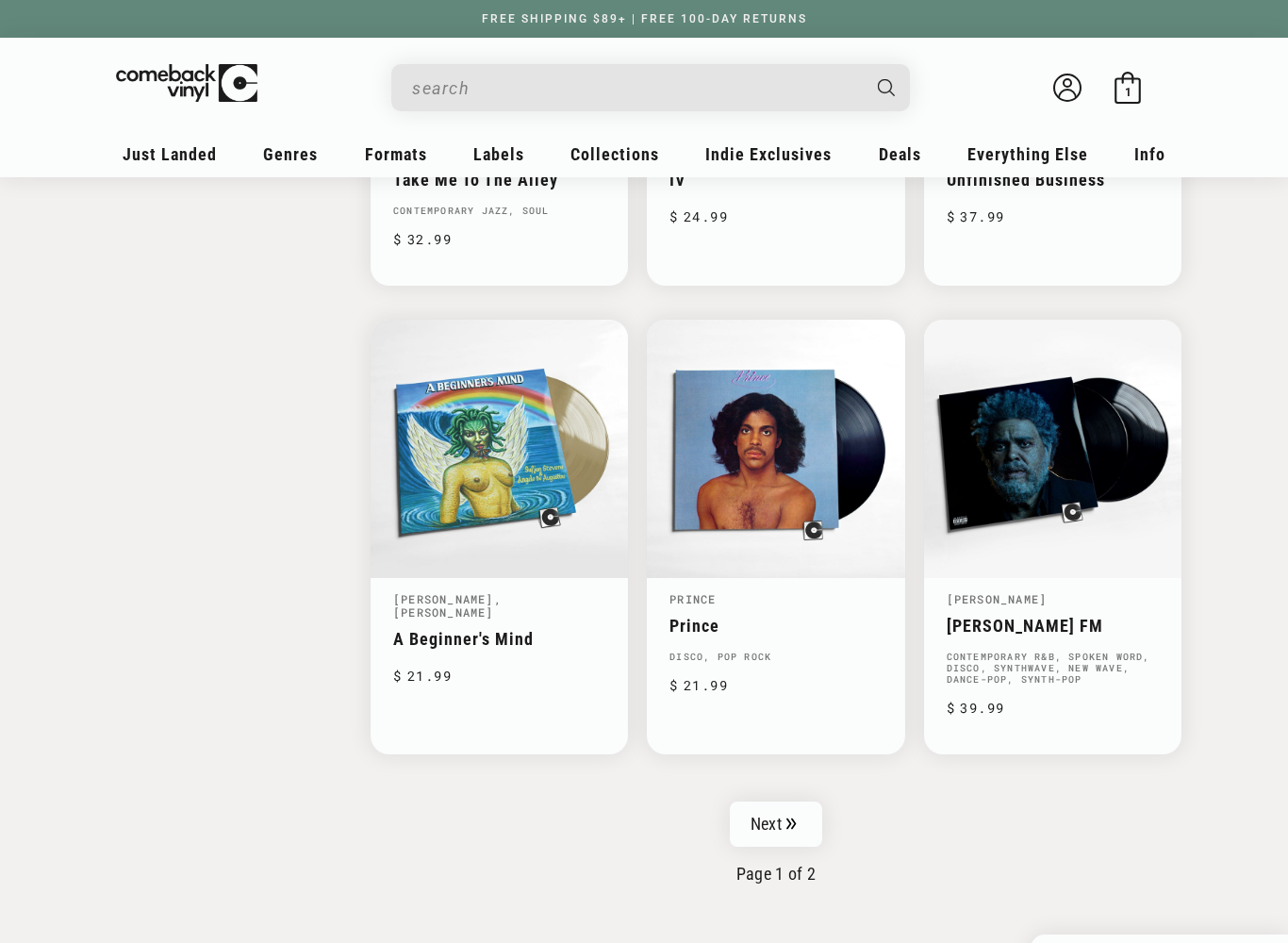 scroll, scrollTop: 2782, scrollLeft: 0, axis: vertical 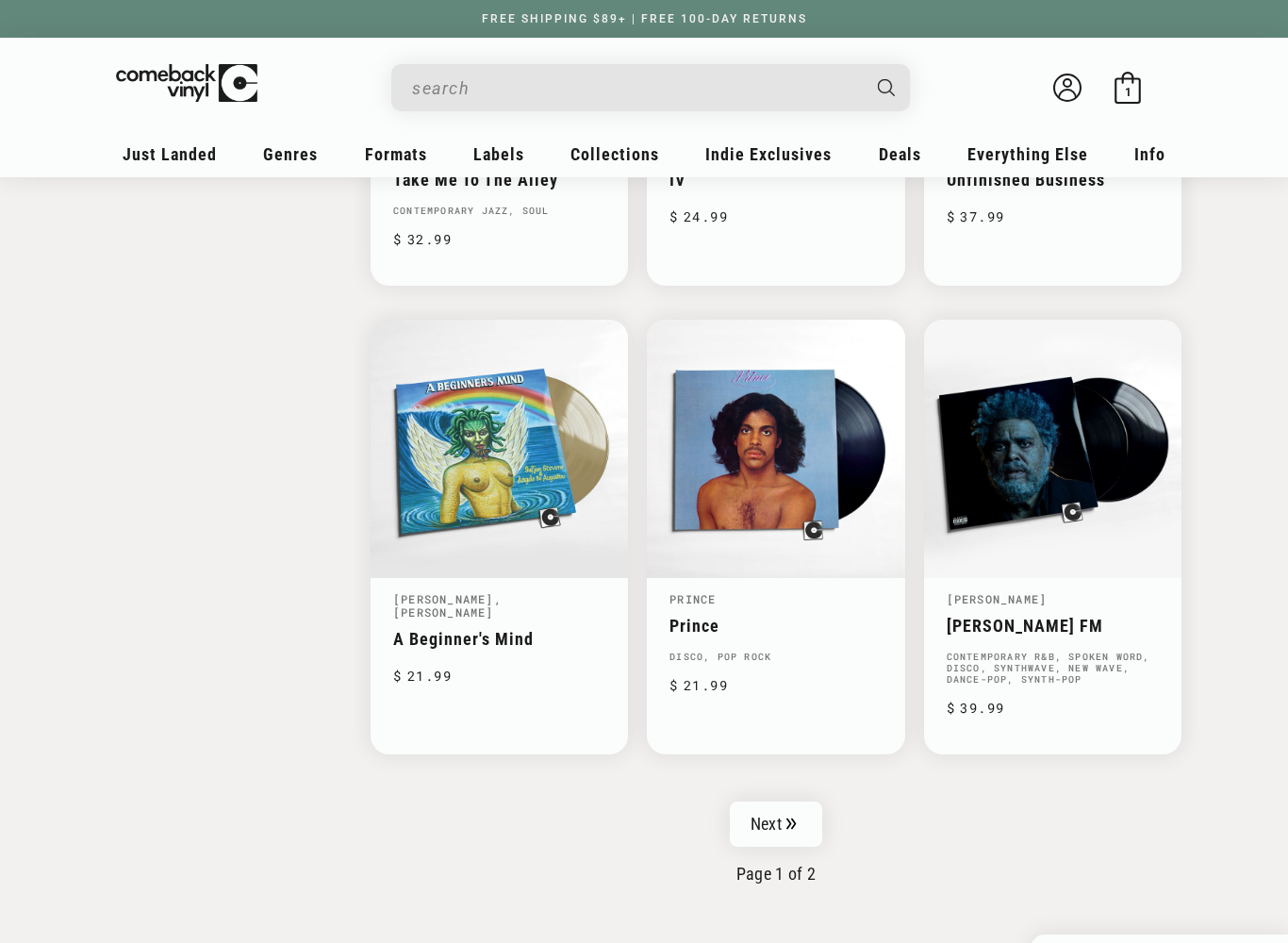 click on "Next" at bounding box center [776, 824] 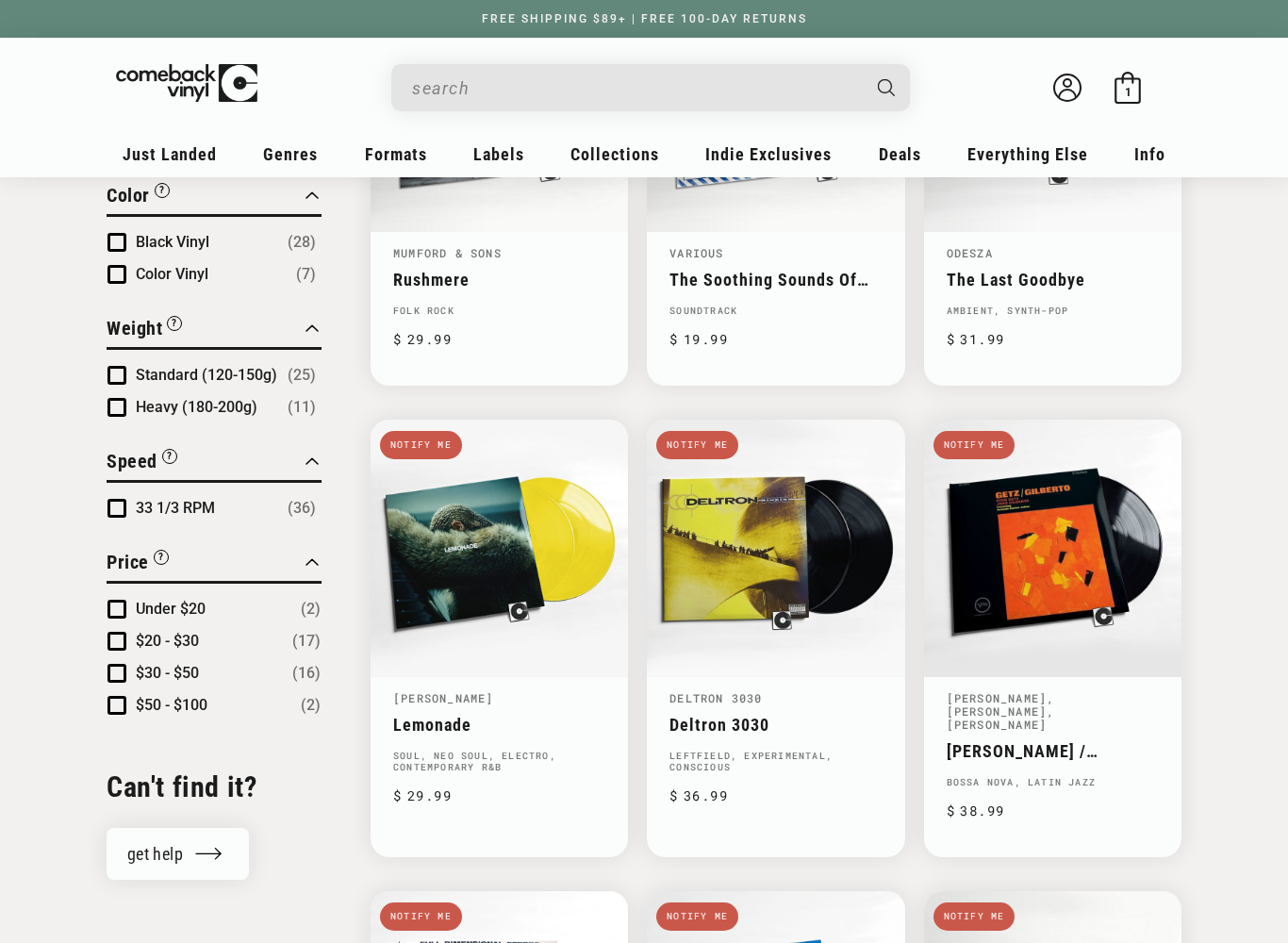 scroll, scrollTop: 0, scrollLeft: 0, axis: both 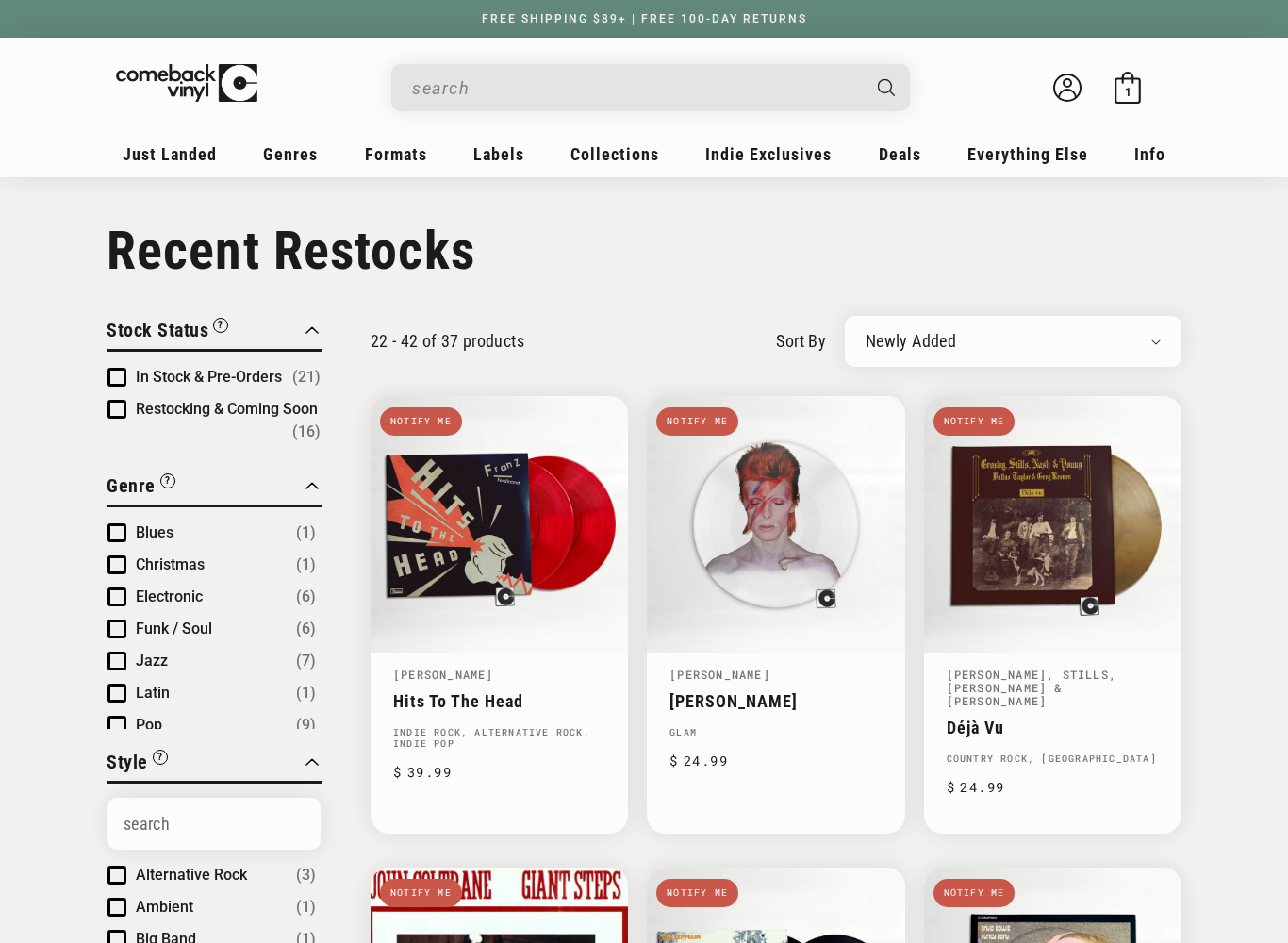 click on "Just Landed" at bounding box center [170, 154] 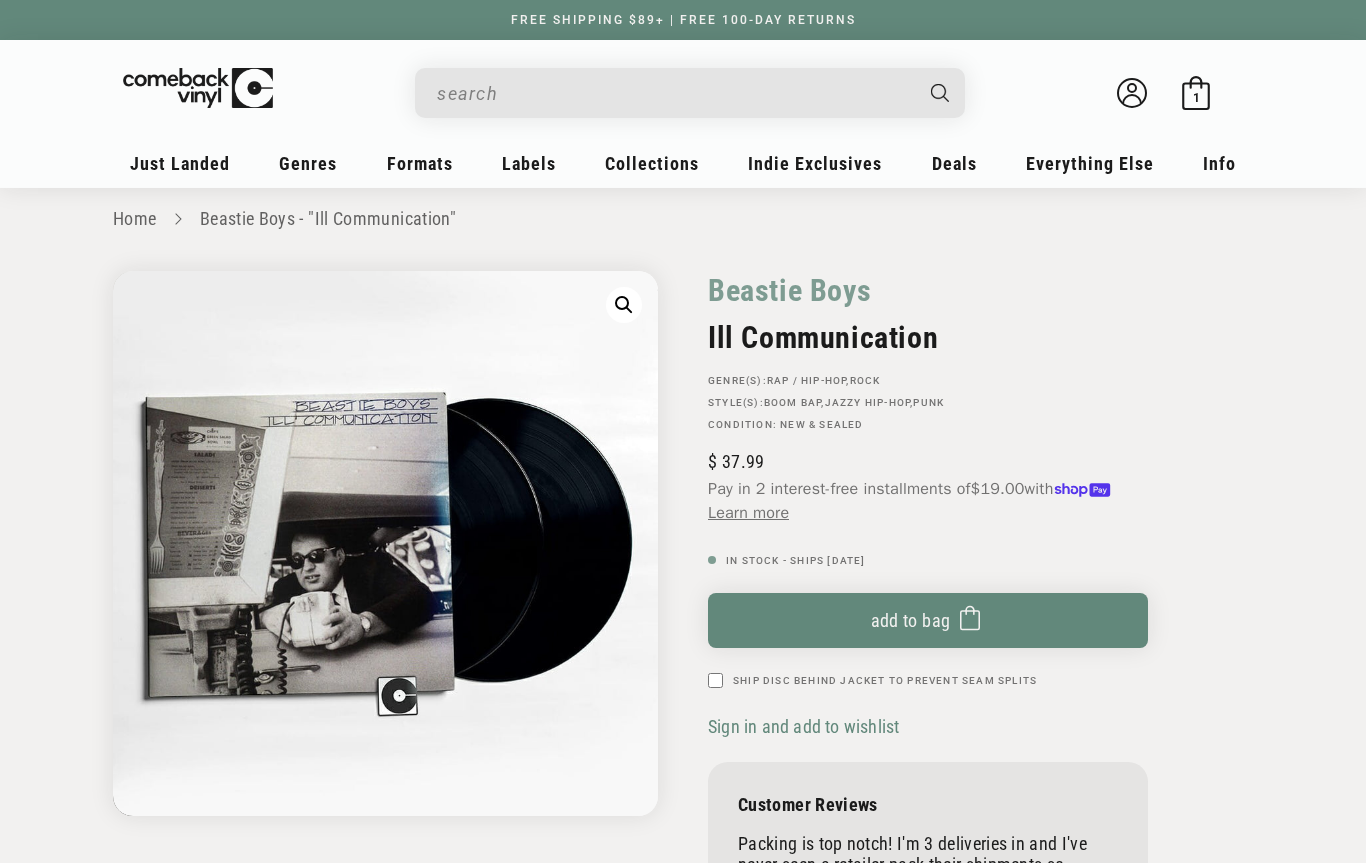 scroll, scrollTop: 0, scrollLeft: 0, axis: both 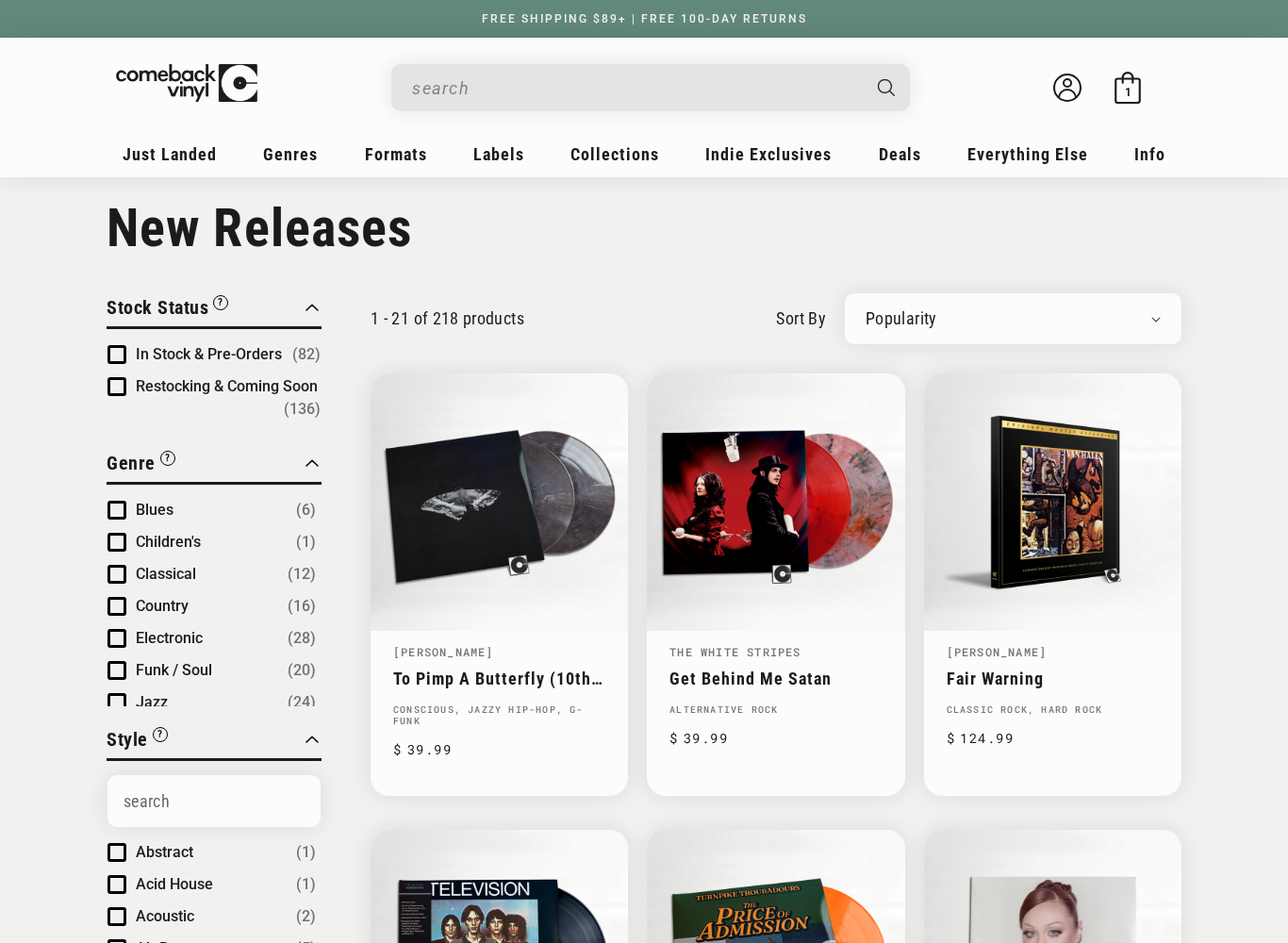 click on "Newly Added Popularity Artist (A-Z) Price (High To Low) Price (Low To High) Percent Off (High To Low)" at bounding box center [1013, 319] 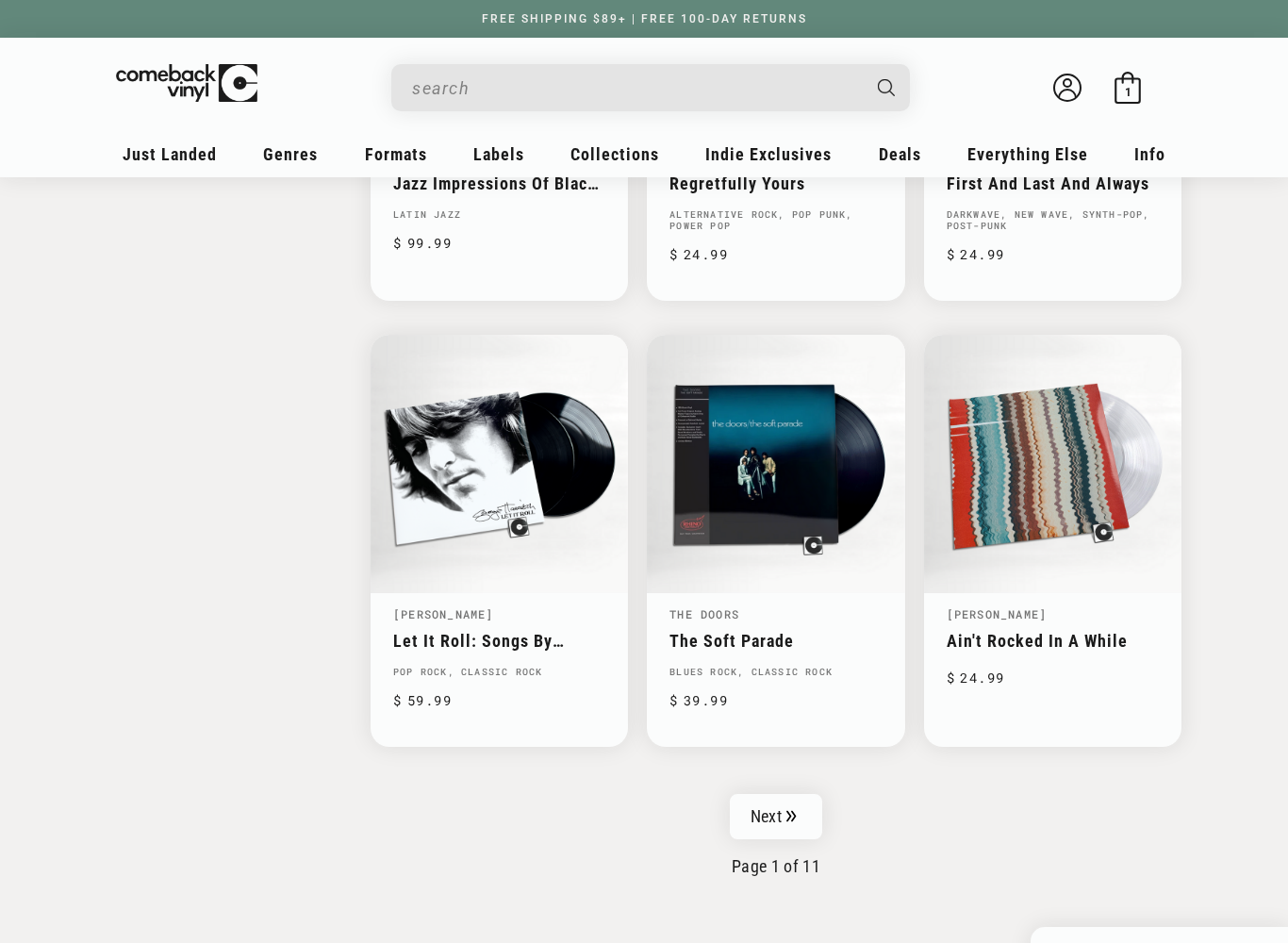 scroll, scrollTop: 2761, scrollLeft: 0, axis: vertical 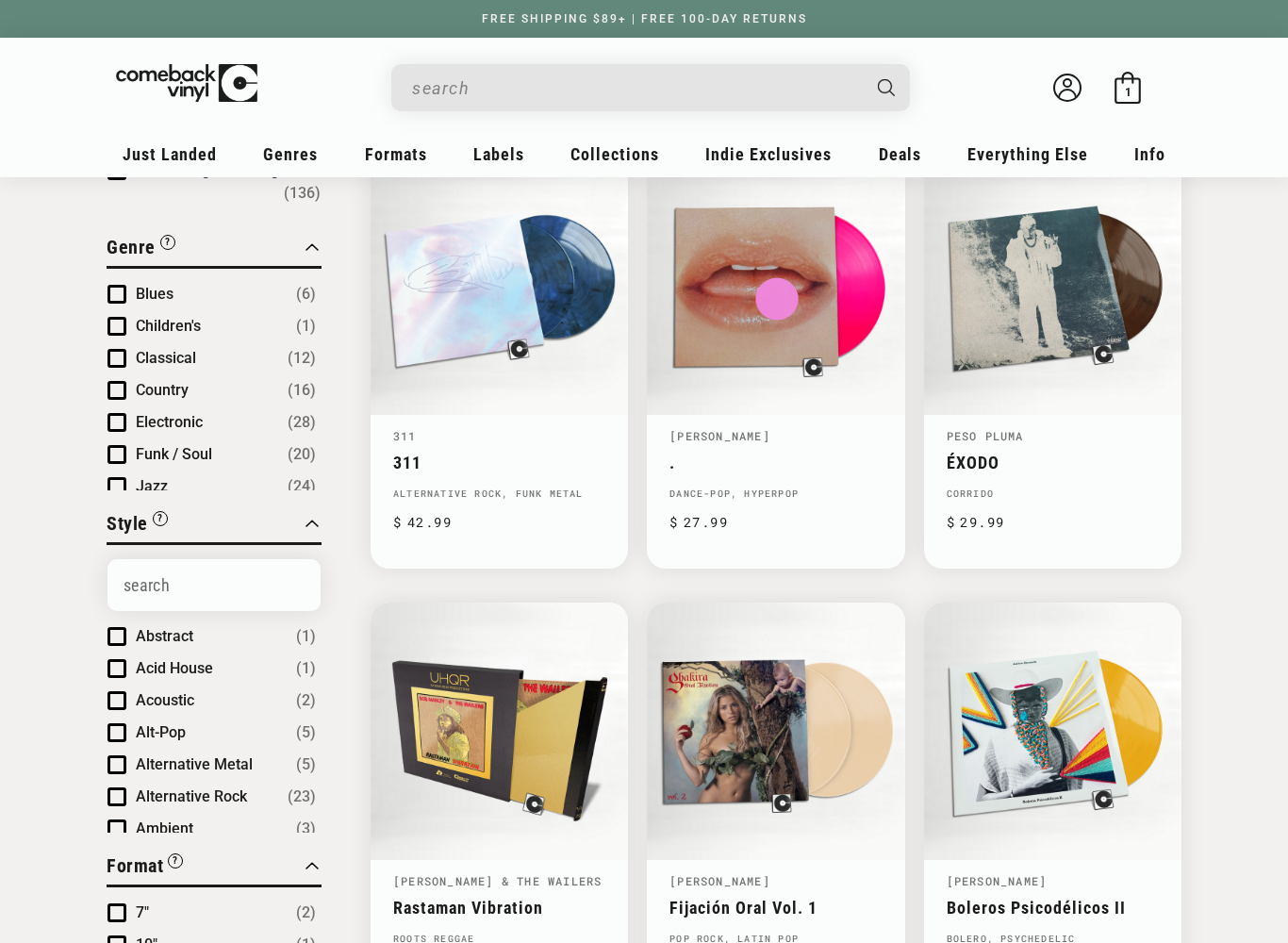 click on "Close
Filter By
Clear All
Stock Status
“Coming Soon” titles are upcoming releases that will be stocked. All out of stock products are being restocked.
Clear
In Stock & Pre-Orders
(82)
Restocking & Coming Soon
(136)
Apply Genre
“Genre” is a general type of music on a record. A record can be listed under multiple genres.
Clear
Blues
(6)
Children's
(1)
Classical
(12)
Country
(16)
Electronic
(28)
Funk / Soul
(20)
Jazz" at bounding box center [644, 1739] 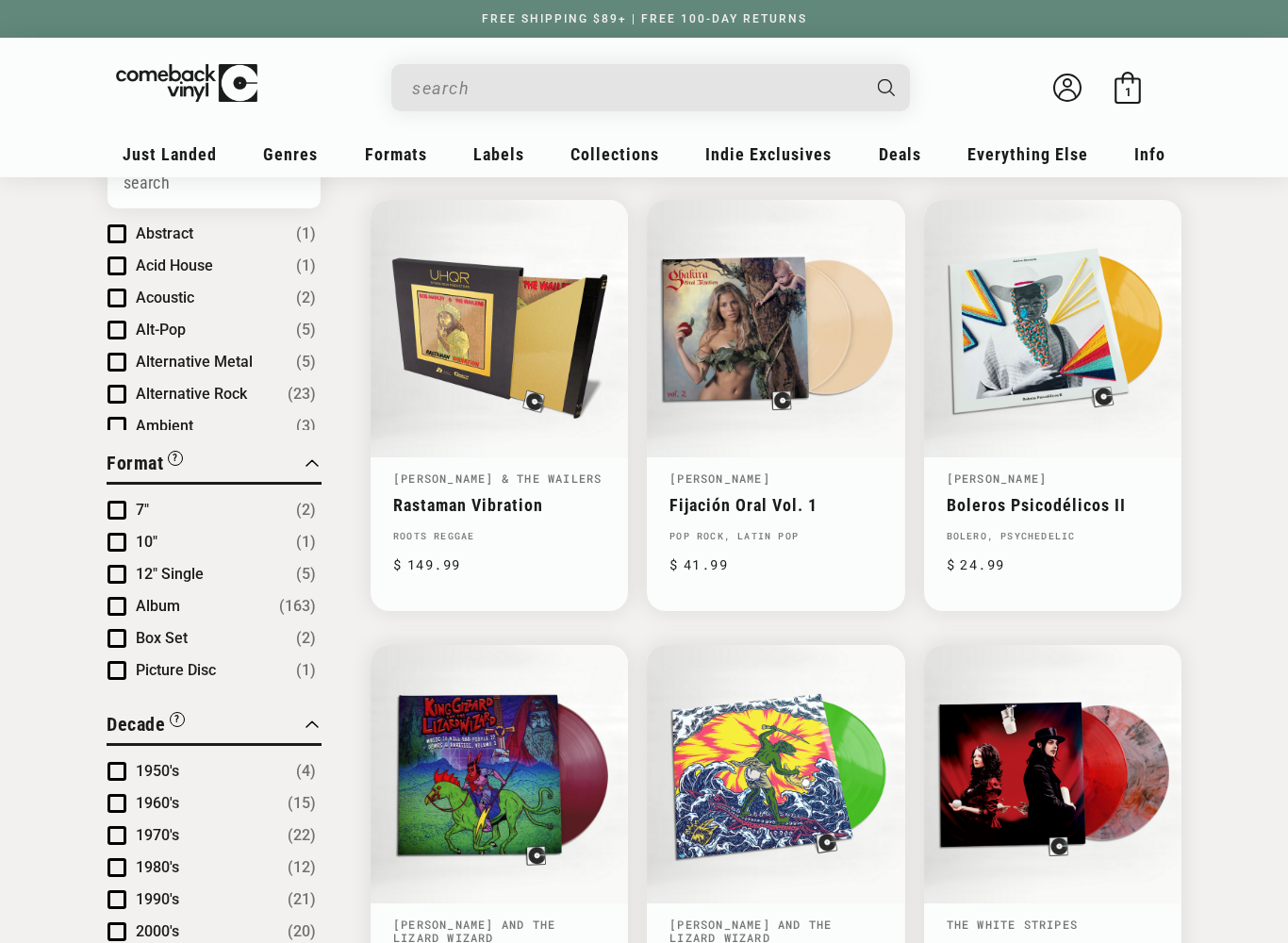 scroll, scrollTop: 648, scrollLeft: 0, axis: vertical 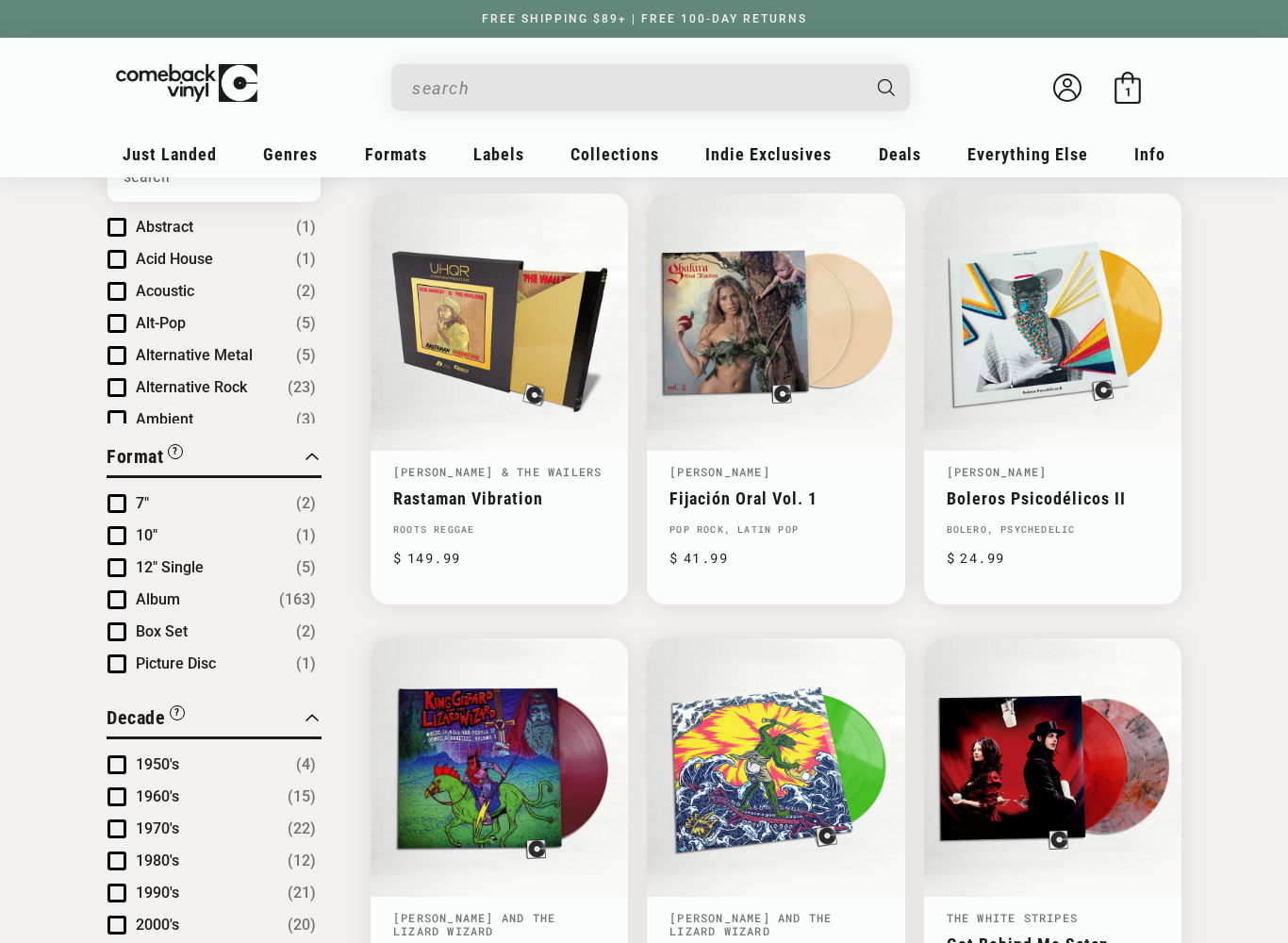 click on "Boleros Psicodélicos II" at bounding box center [1052, 498] 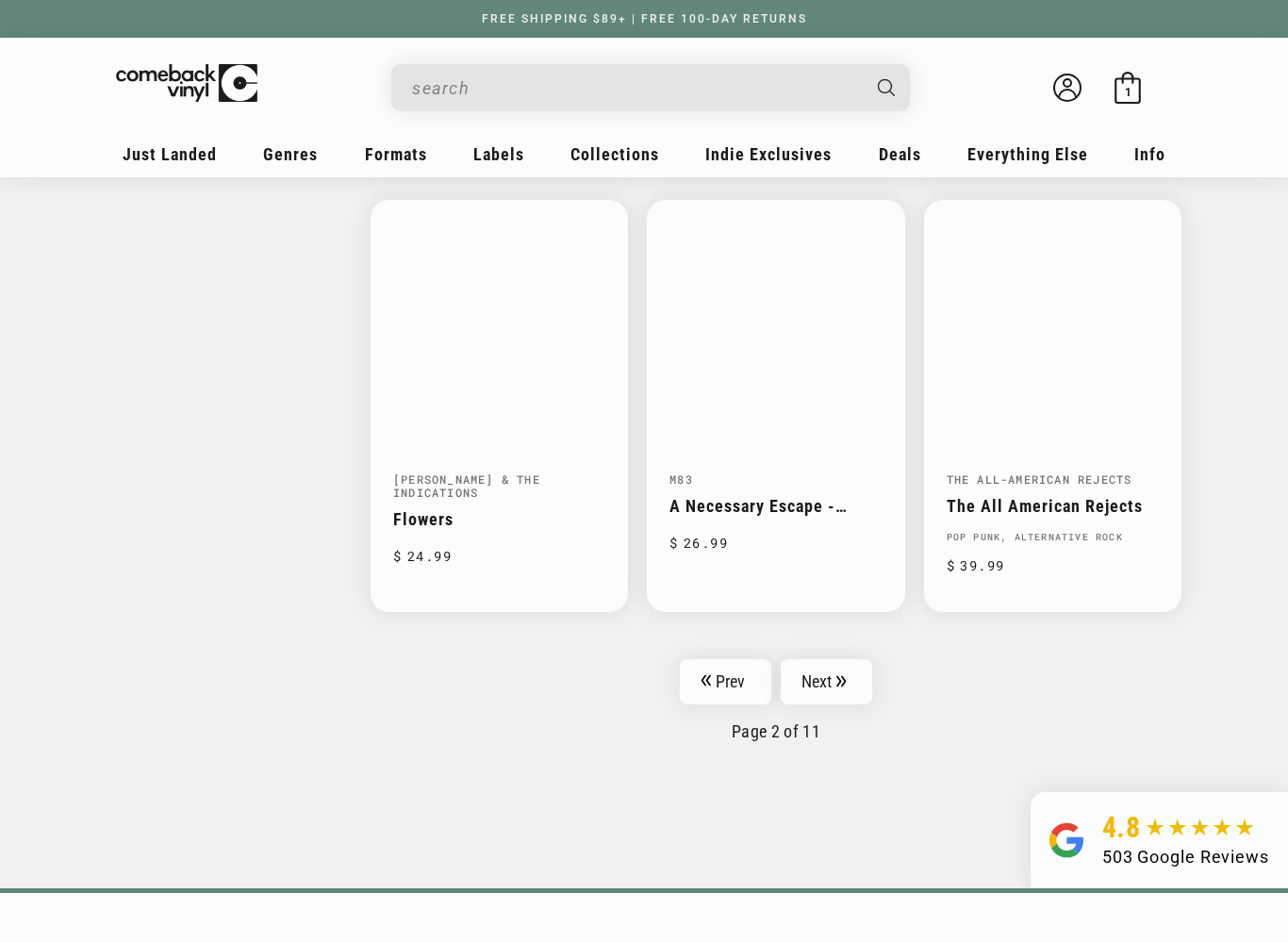 scroll, scrollTop: 2887, scrollLeft: 0, axis: vertical 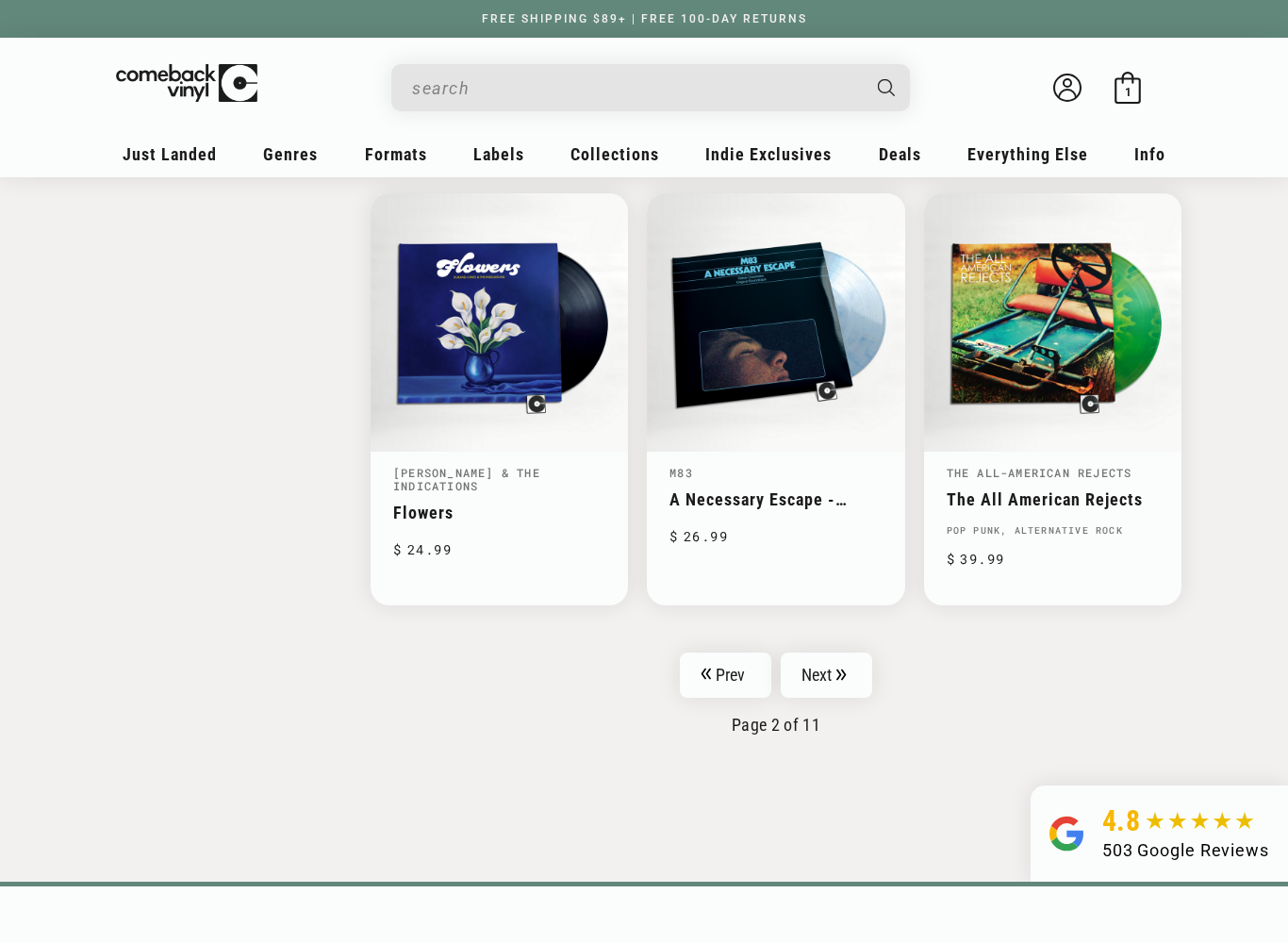 click on "Close
Filter By
Clear All
Stock Status
“Coming Soon” titles are upcoming releases that will be stocked. All out of stock products are being restocked.
Clear
In Stock & Pre-Orders
(82)
Restocking & Coming Soon
(136)
Apply Genre
“Genre” is a general type of music on a record. A record can be listed under multiple genres.
Clear
Blues
(6)
Children's
(1)
Classical
(12)
Country
(16)
Electronic
(28)
Funk / Soul
(20)
Jazz" at bounding box center [644, -910] 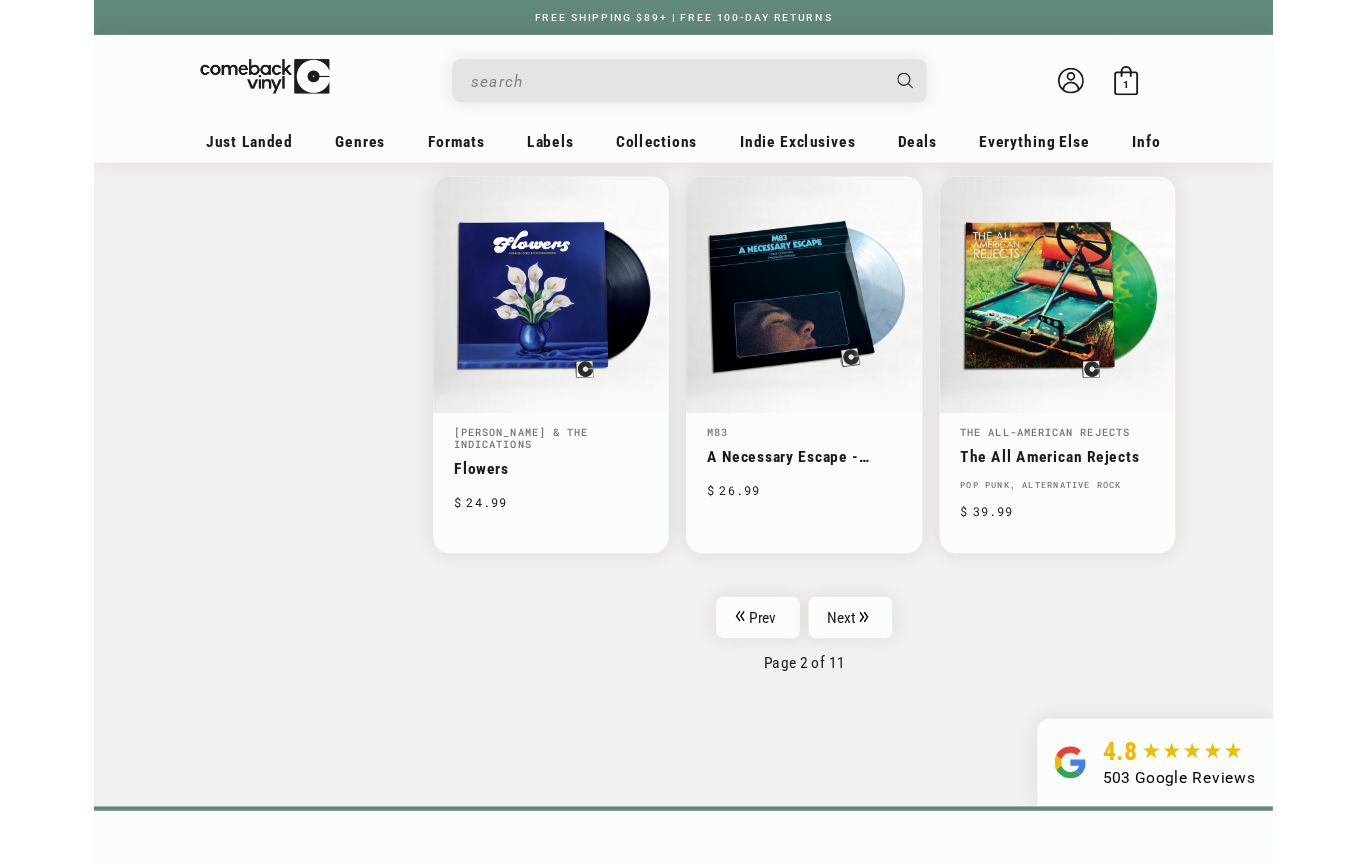 scroll, scrollTop: 3118, scrollLeft: 0, axis: vertical 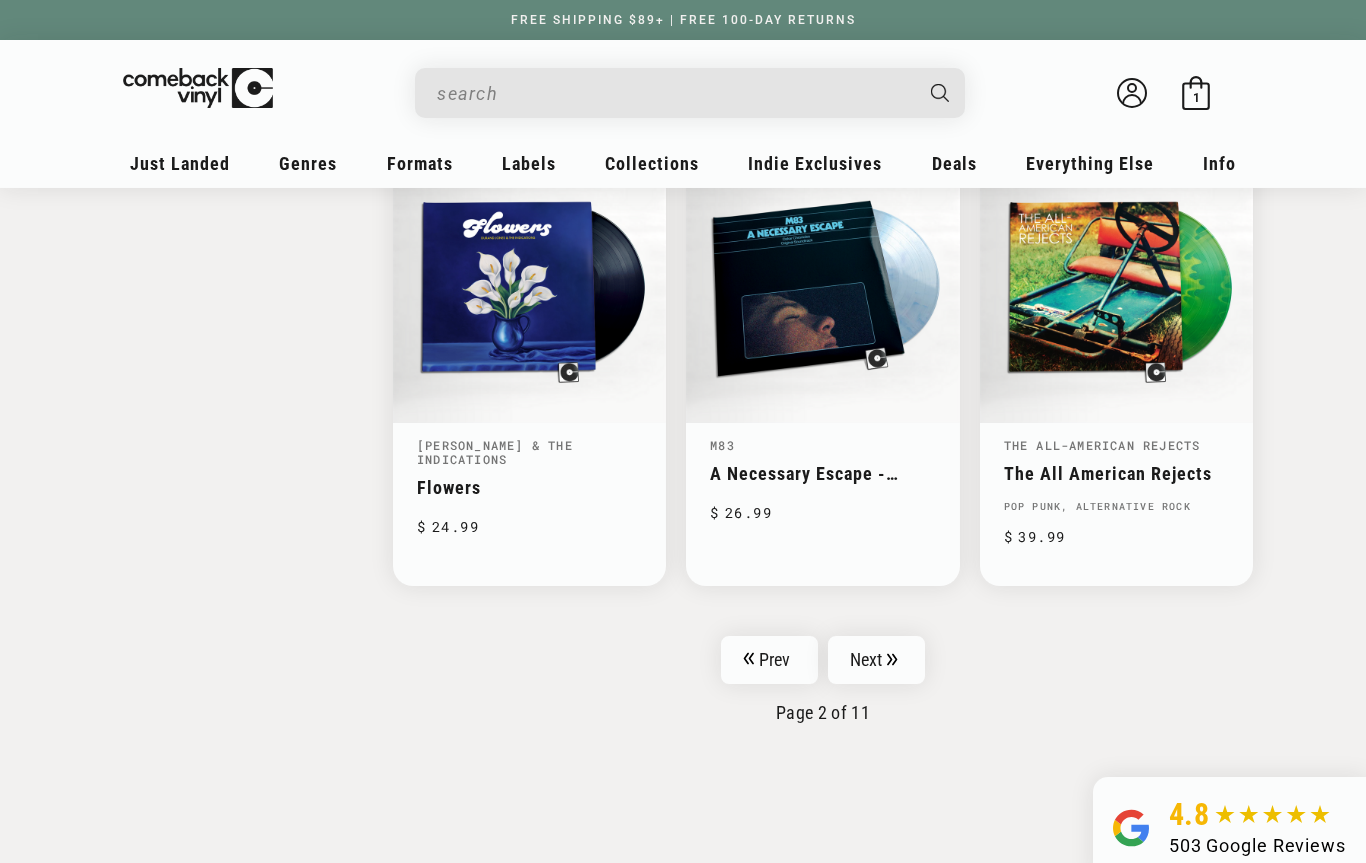 click 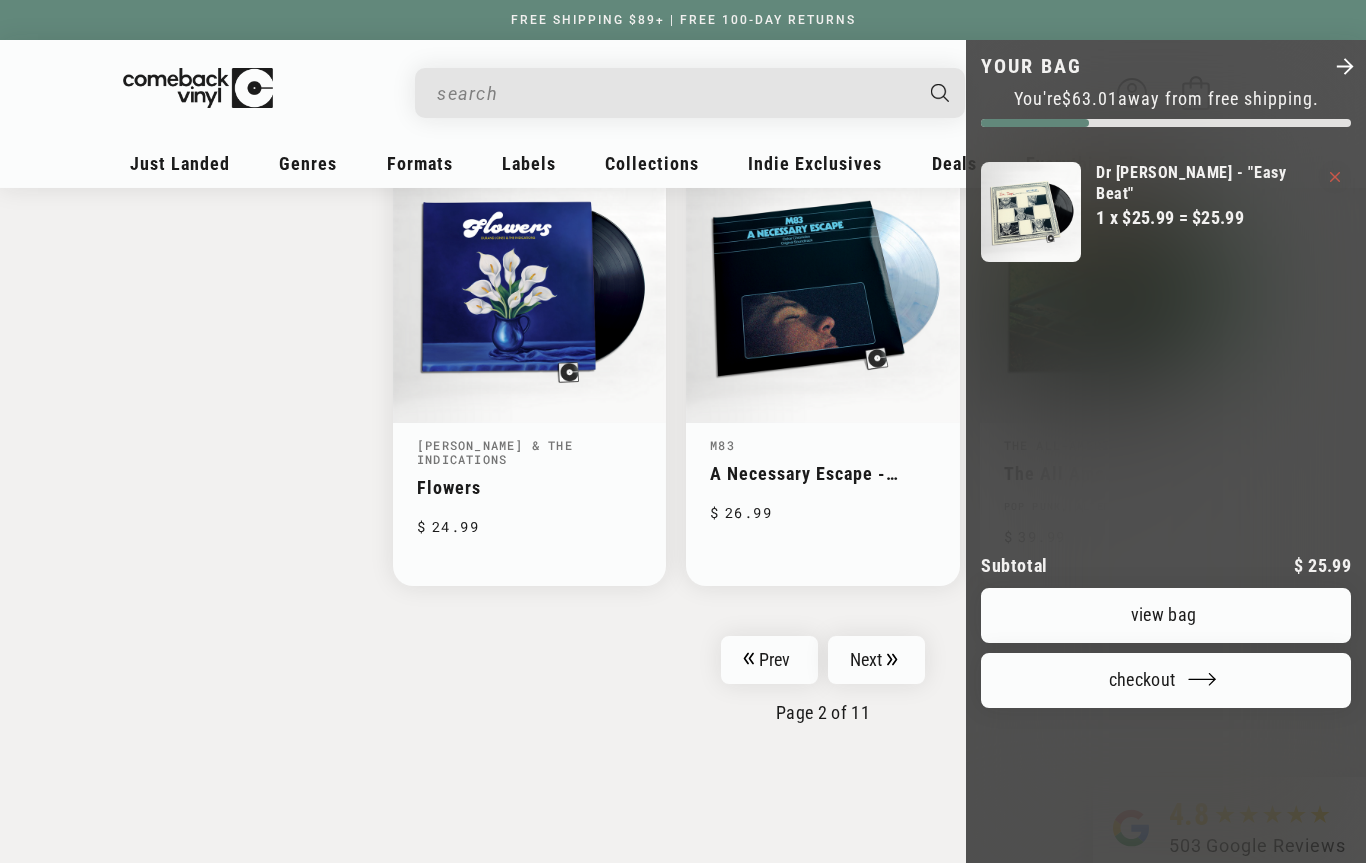 click on "View bag" at bounding box center [1166, 615] 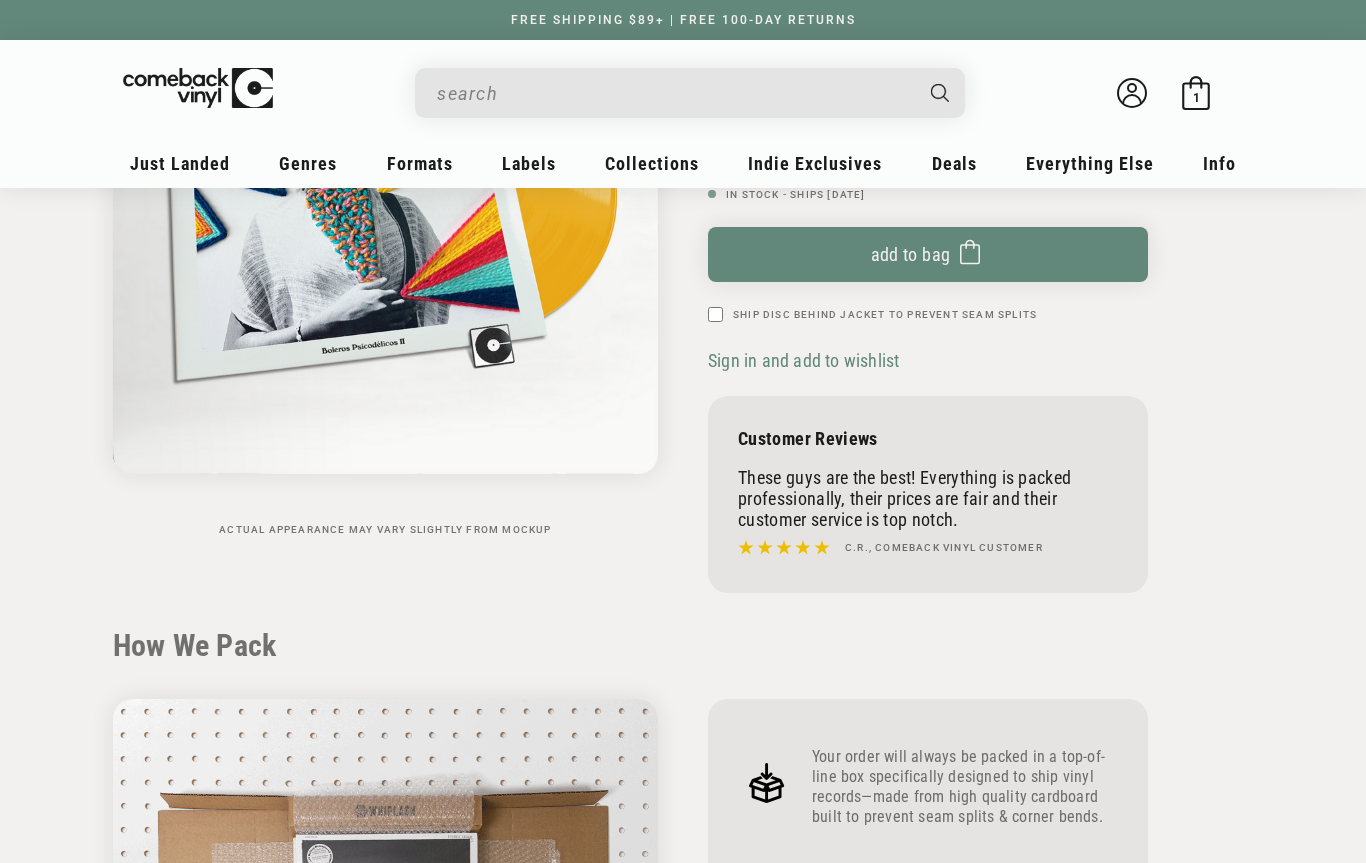 scroll, scrollTop: 331, scrollLeft: 0, axis: vertical 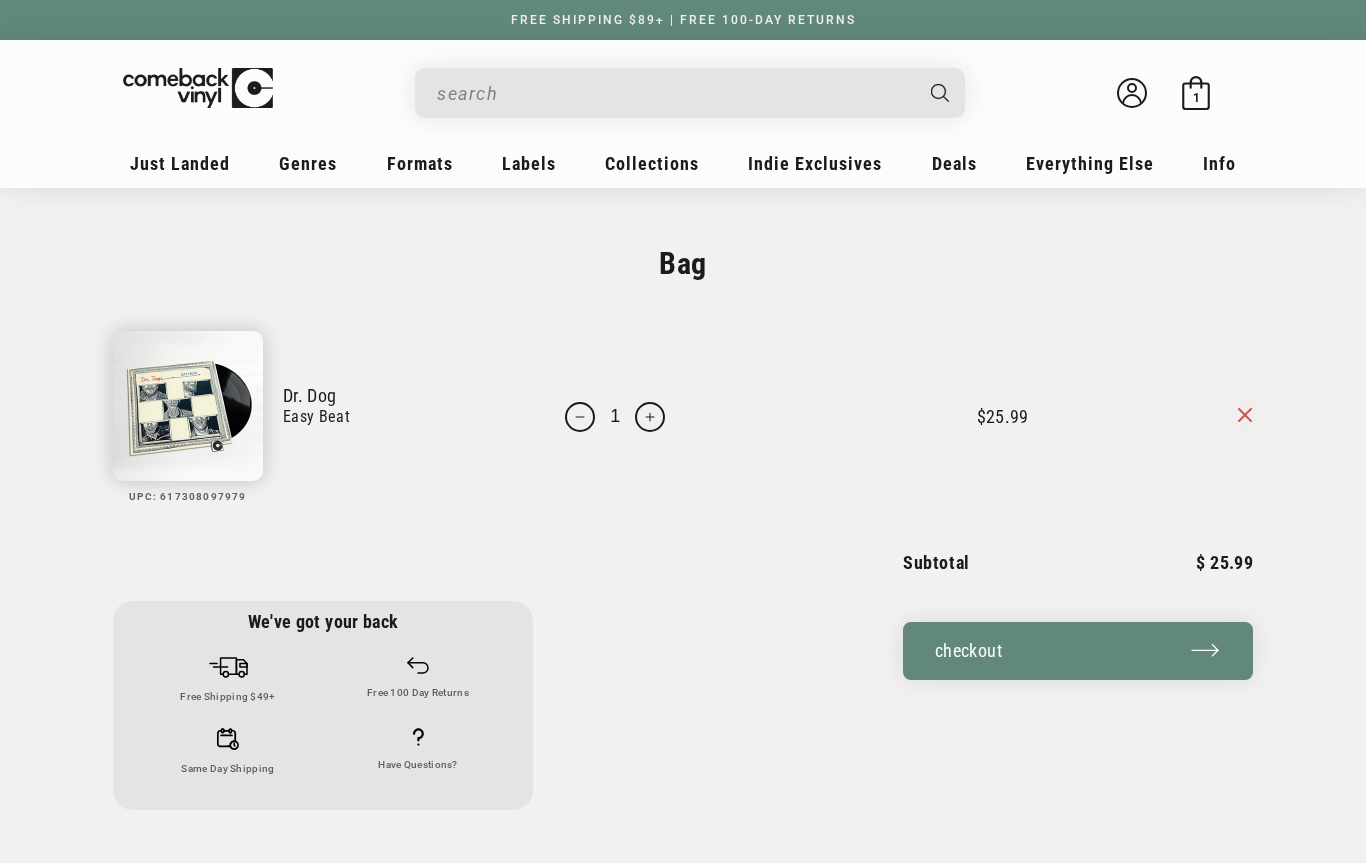 click on "Decrease quantity for Dr Dog - &quot;Easy Beat&quot;" at bounding box center [580, 417] 